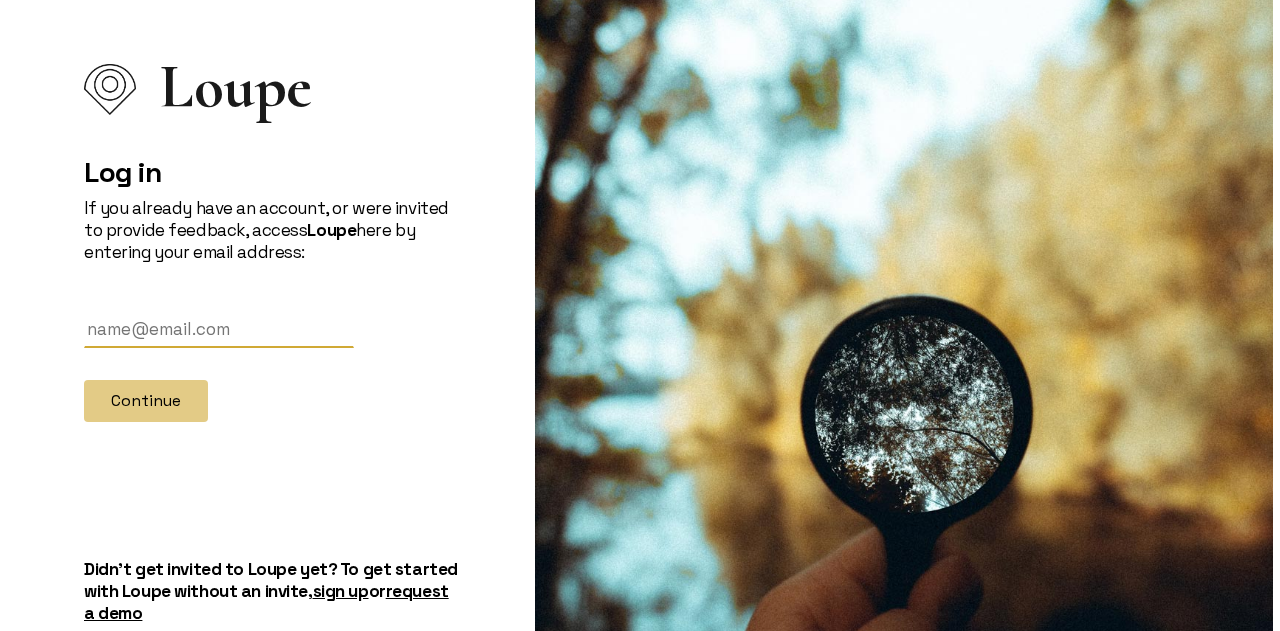 scroll, scrollTop: 0, scrollLeft: 0, axis: both 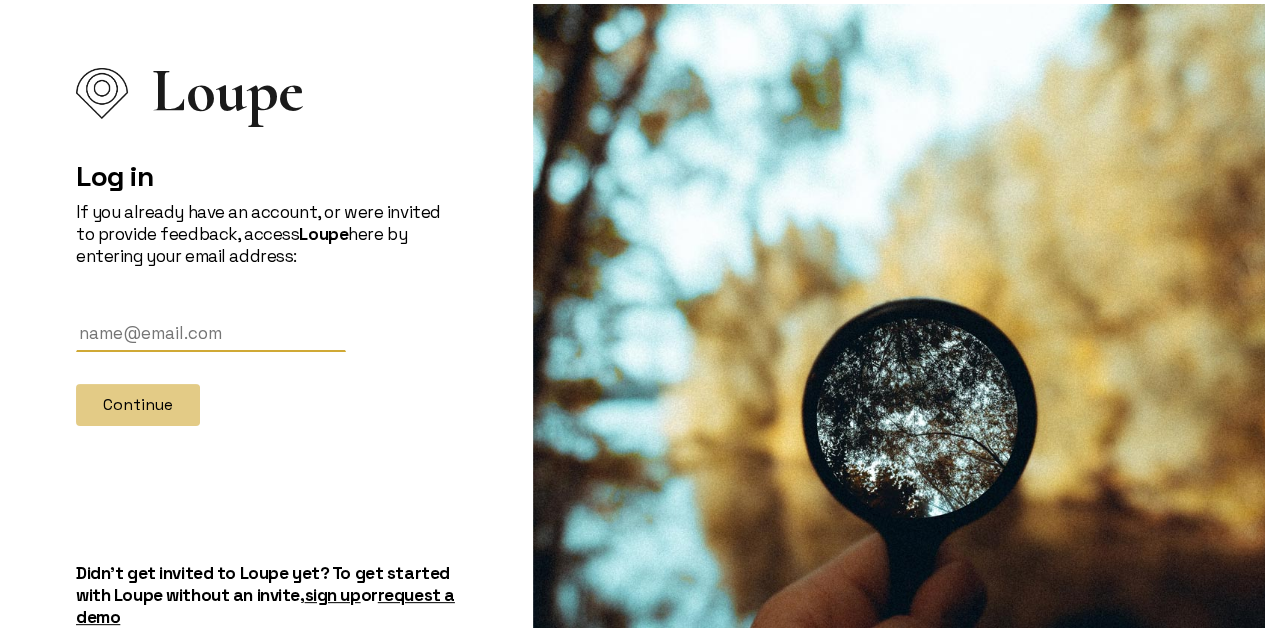 click at bounding box center [211, 329] 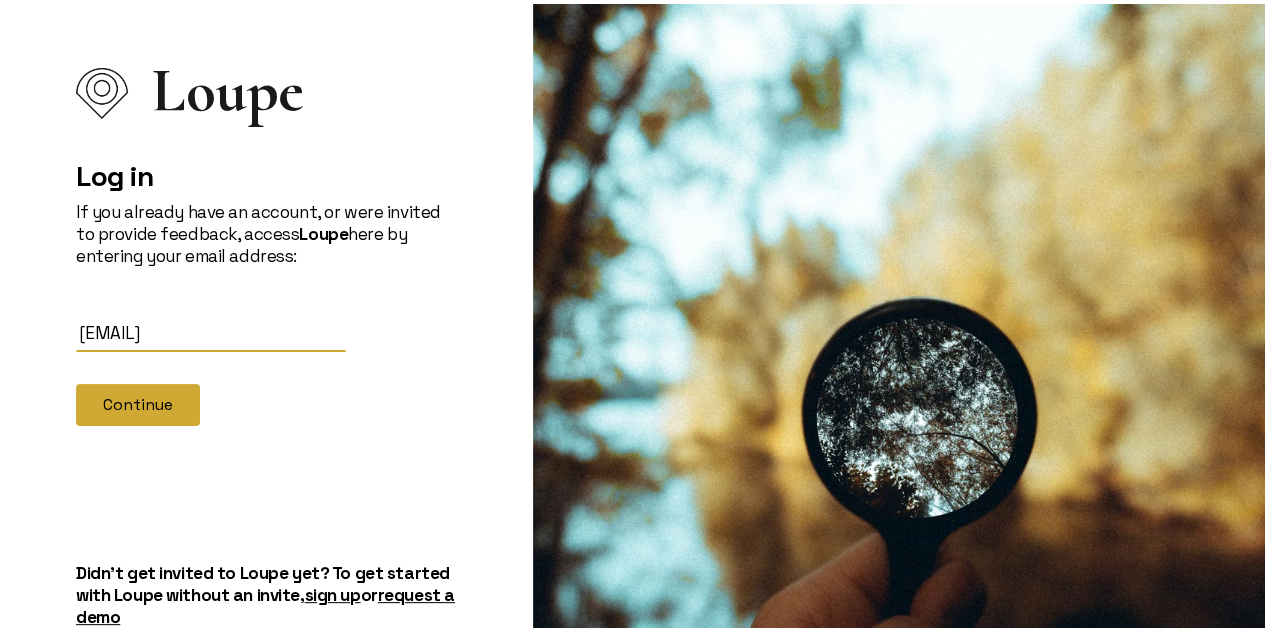 type on "[EMAIL]" 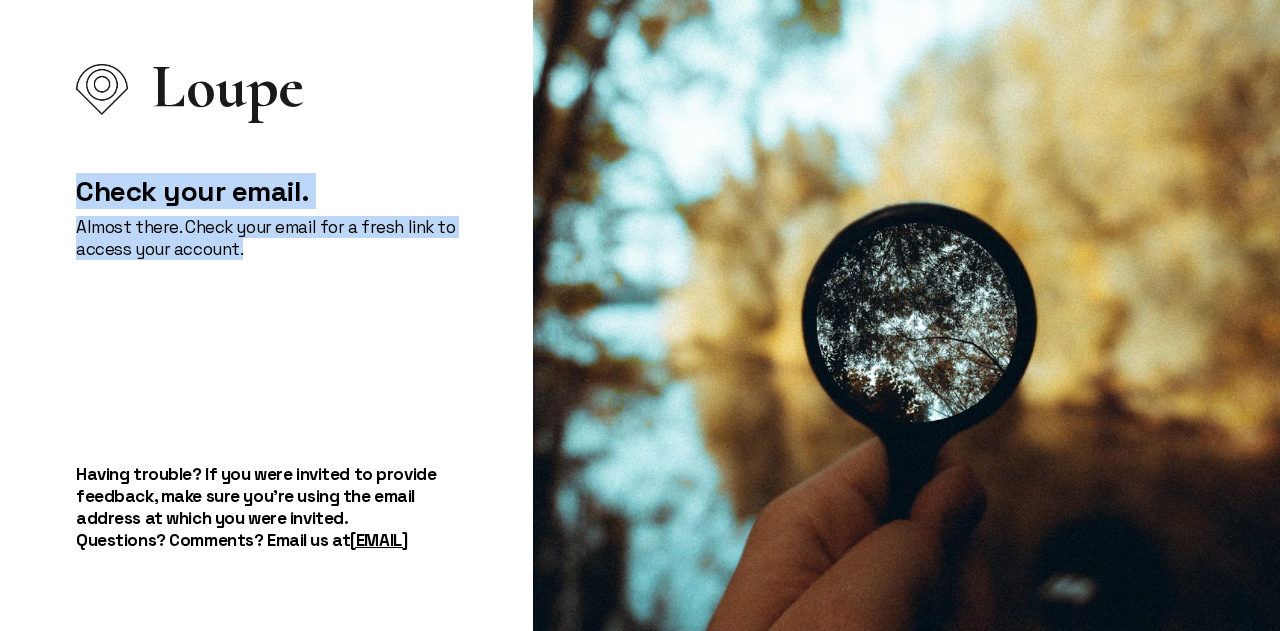 drag, startPoint x: 72, startPoint y: 183, endPoint x: 272, endPoint y: 259, distance: 213.95326 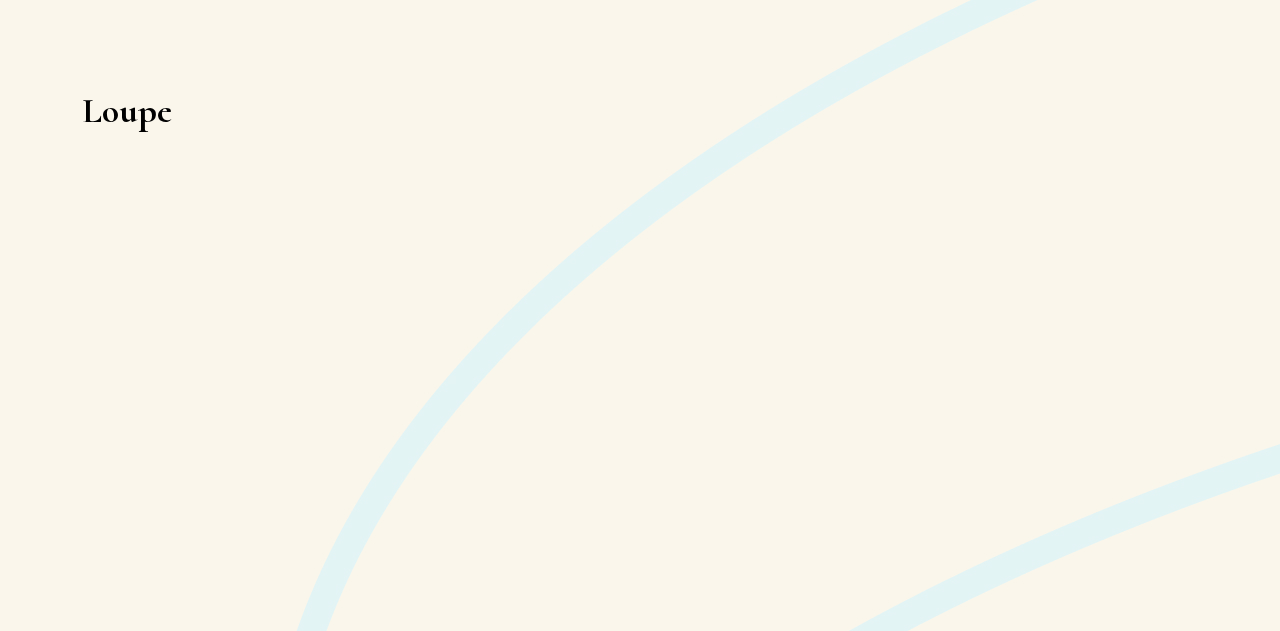 scroll, scrollTop: 0, scrollLeft: 0, axis: both 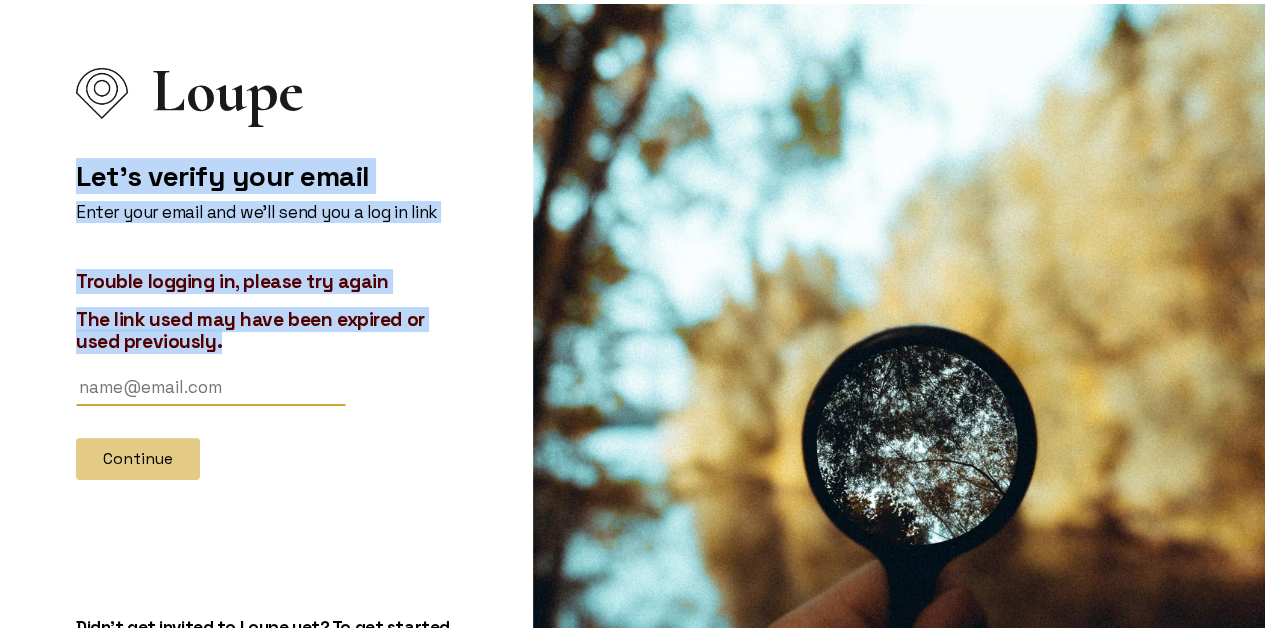 drag, startPoint x: 72, startPoint y: 169, endPoint x: 272, endPoint y: 353, distance: 271.76462 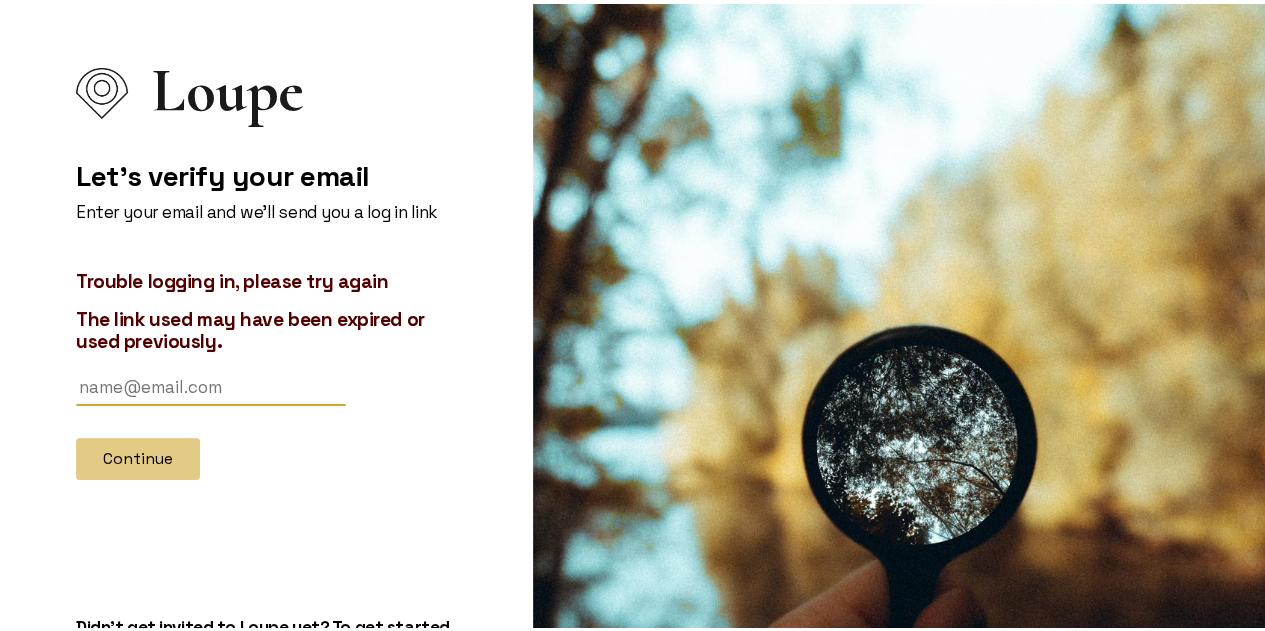 click at bounding box center [211, 383] 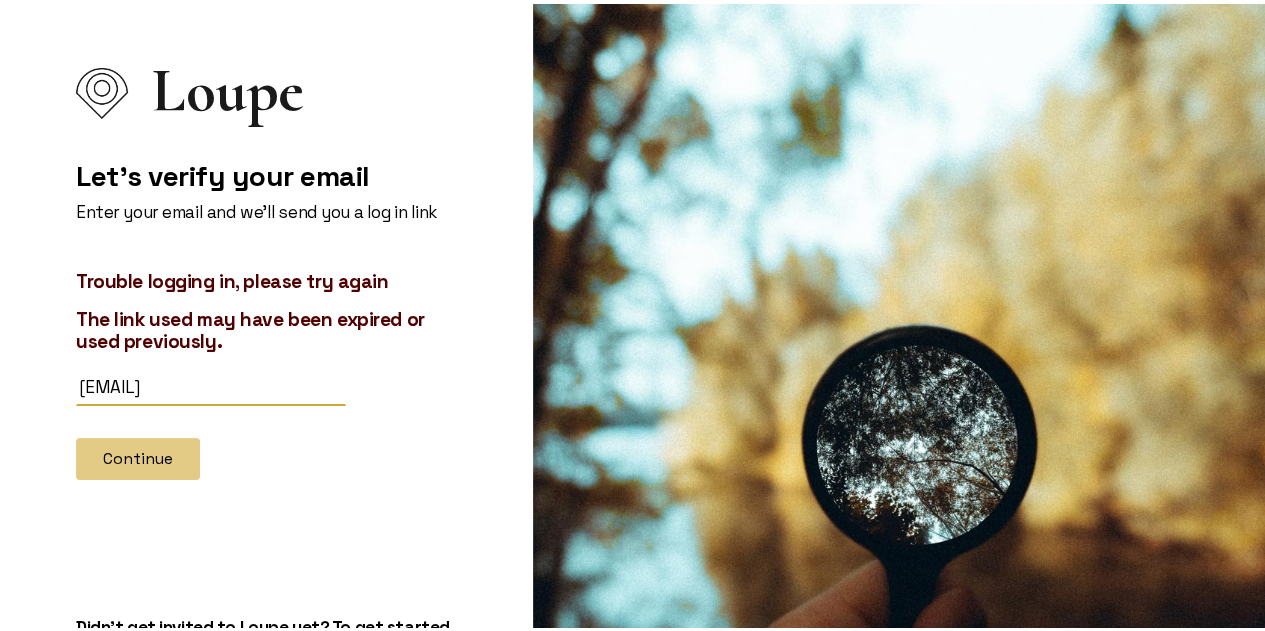type on "[EMAIL]" 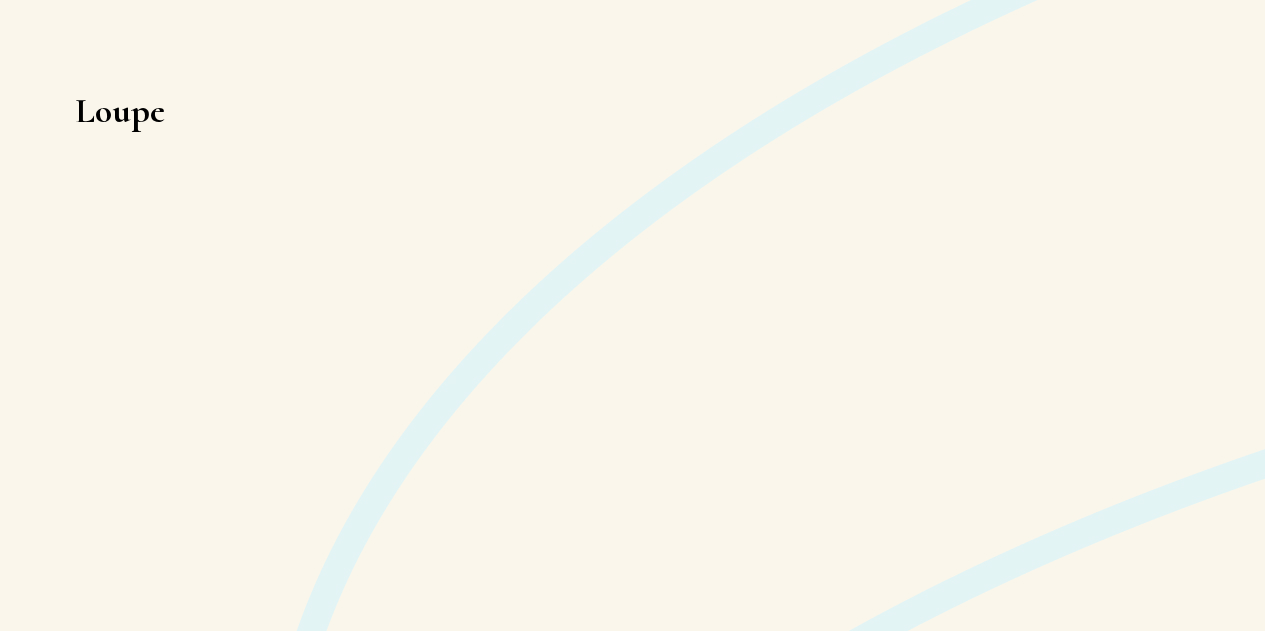 scroll, scrollTop: 0, scrollLeft: 0, axis: both 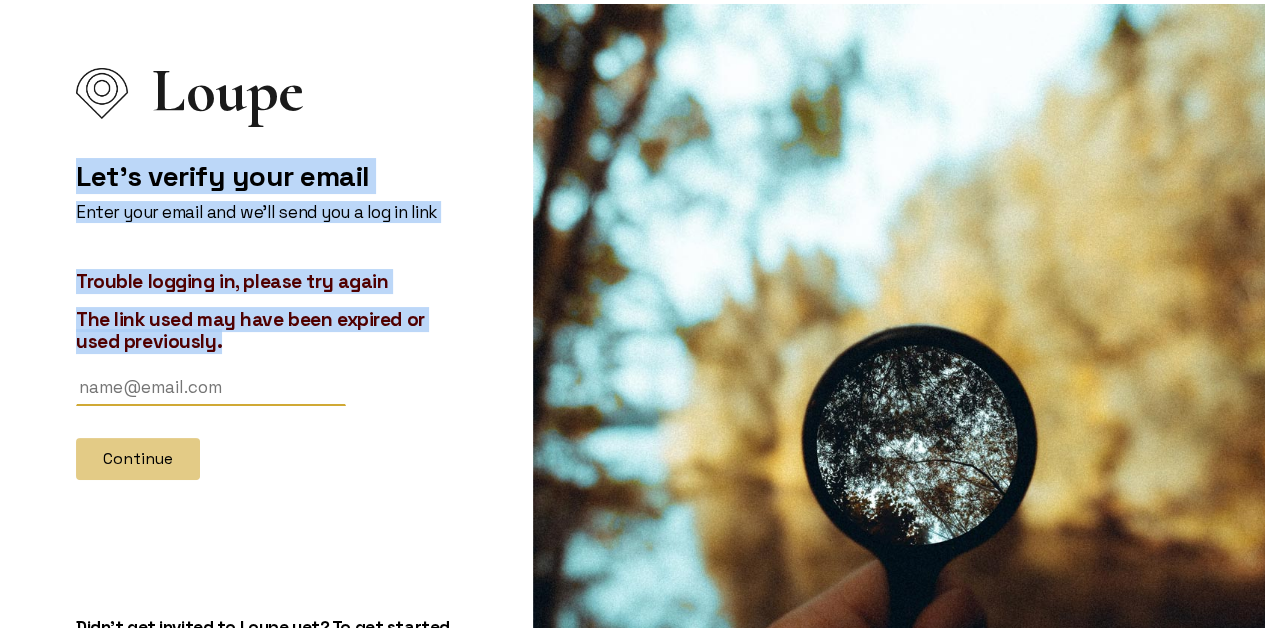 drag, startPoint x: 76, startPoint y: 164, endPoint x: 431, endPoint y: 337, distance: 394.91013 